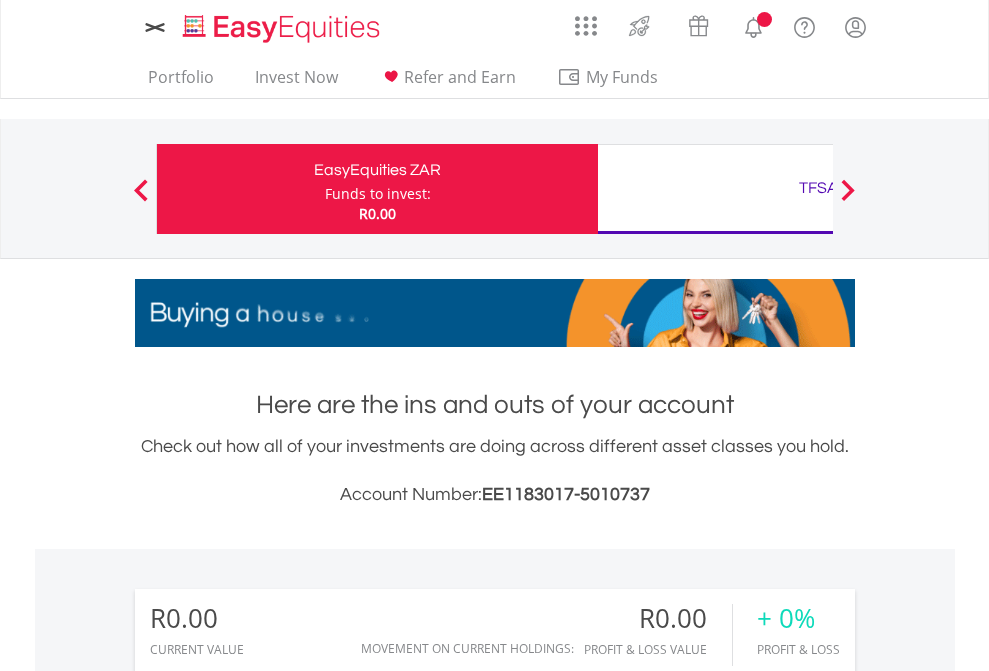 scroll, scrollTop: 0, scrollLeft: 0, axis: both 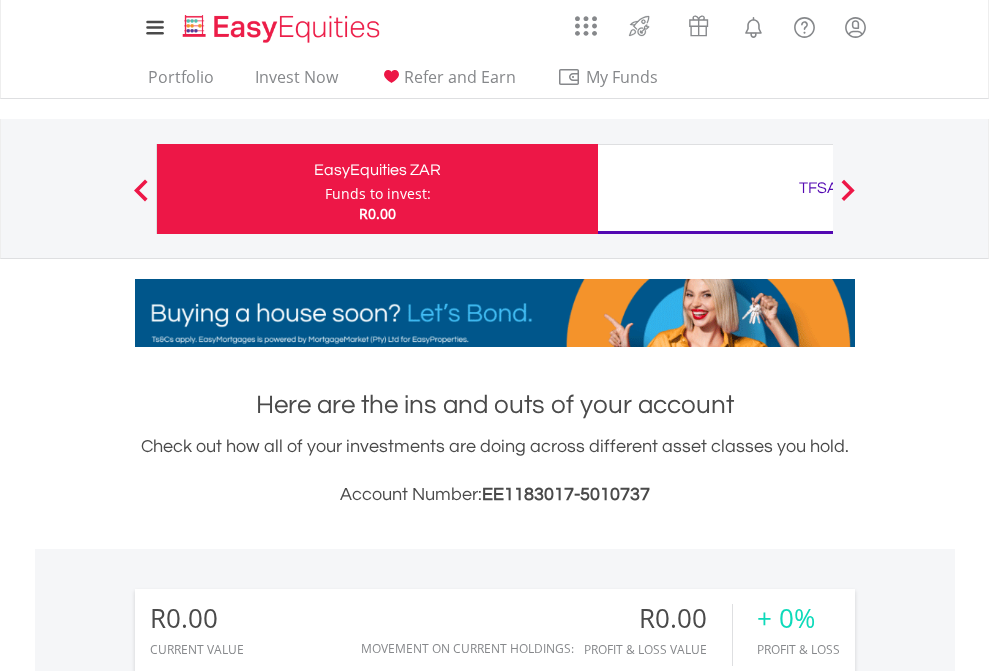 click on "Funds to invest:" at bounding box center [378, 194] 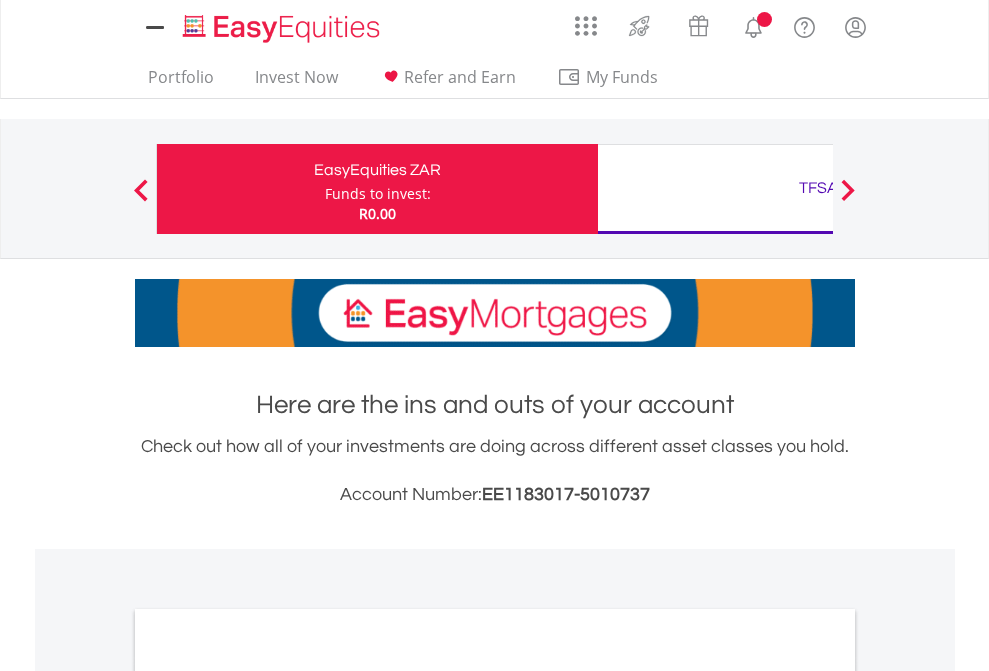 scroll, scrollTop: 0, scrollLeft: 0, axis: both 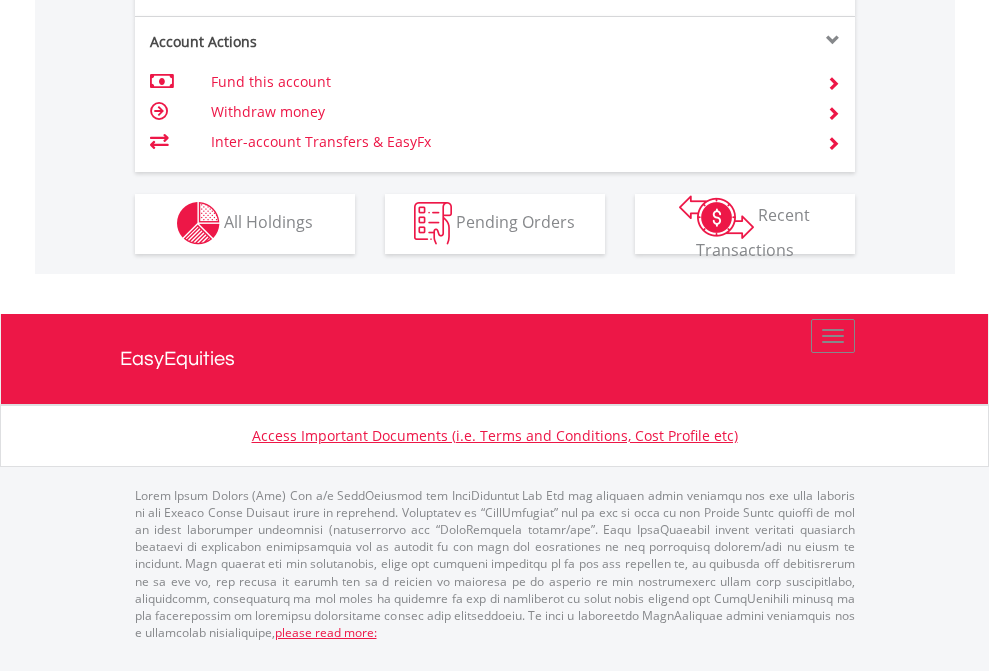 click on "Investment types" at bounding box center [706, -353] 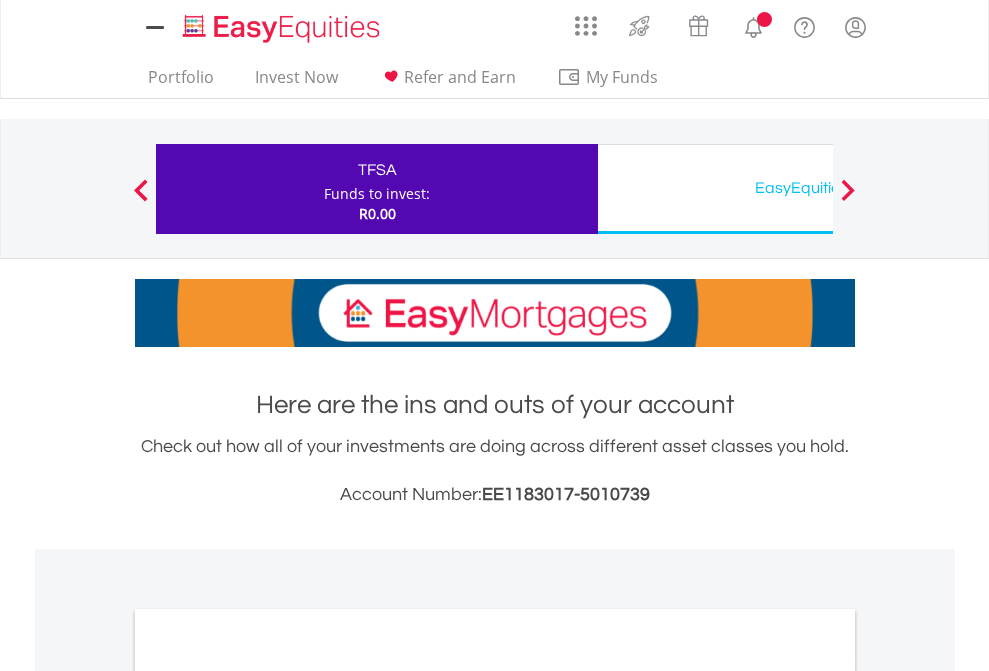 scroll, scrollTop: 0, scrollLeft: 0, axis: both 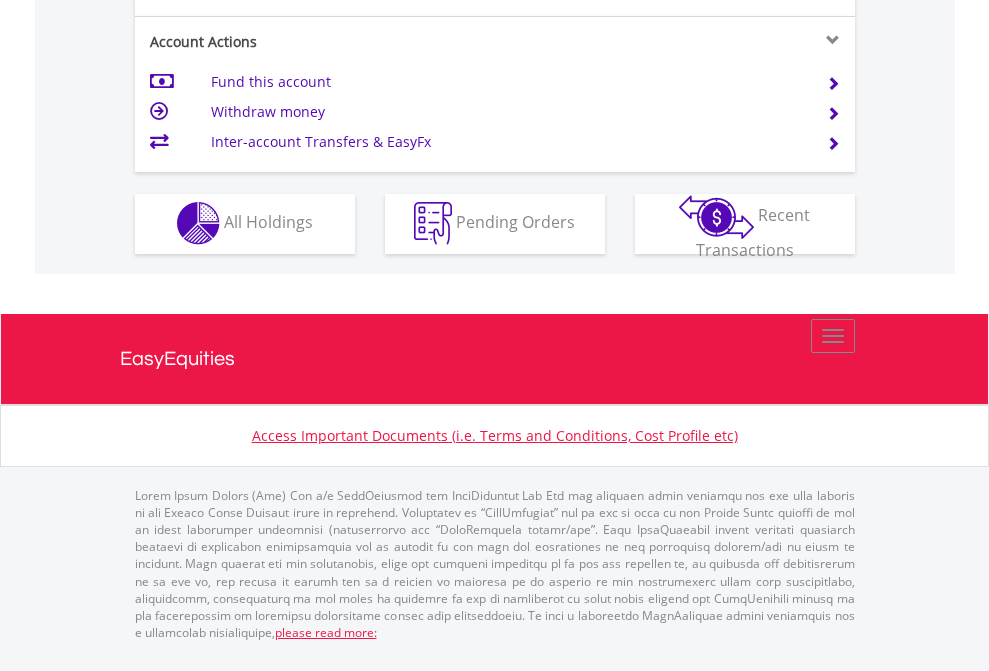 click on "Investment types" at bounding box center (706, -353) 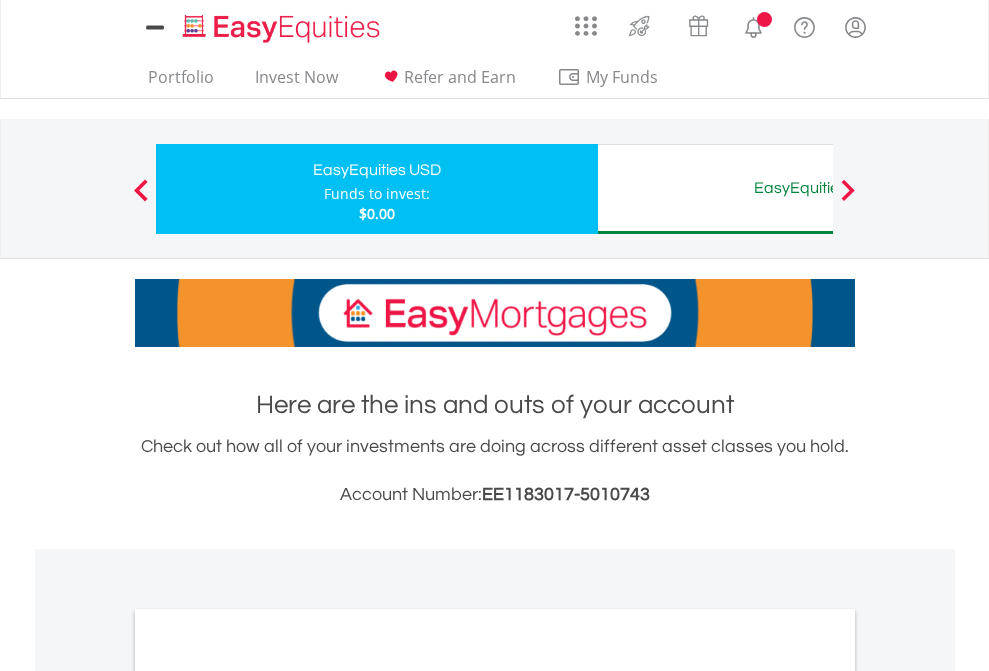 scroll, scrollTop: 0, scrollLeft: 0, axis: both 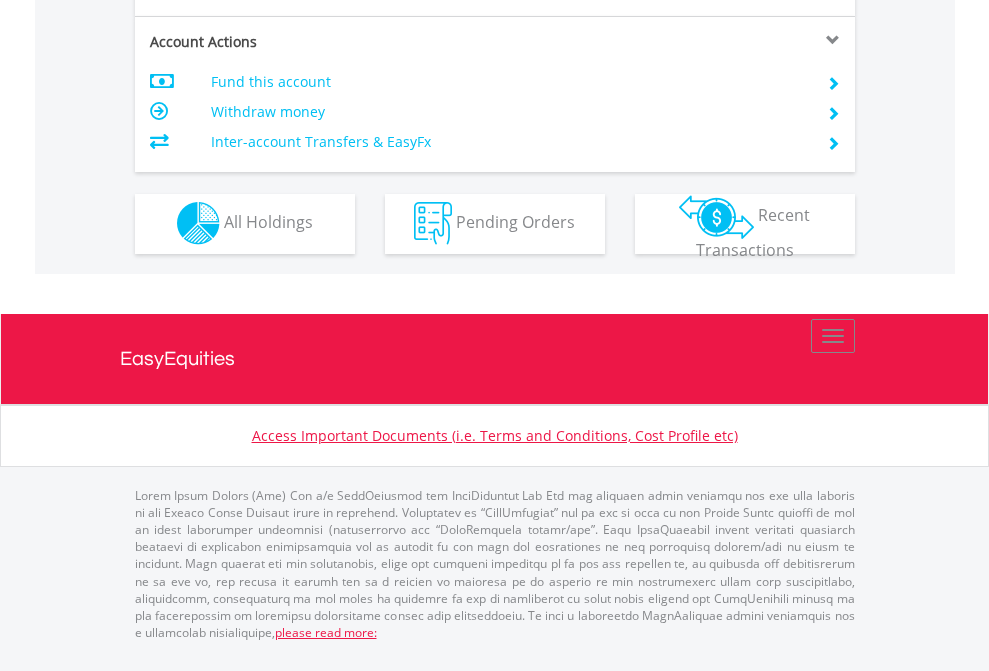 click on "Investment types" at bounding box center (706, -353) 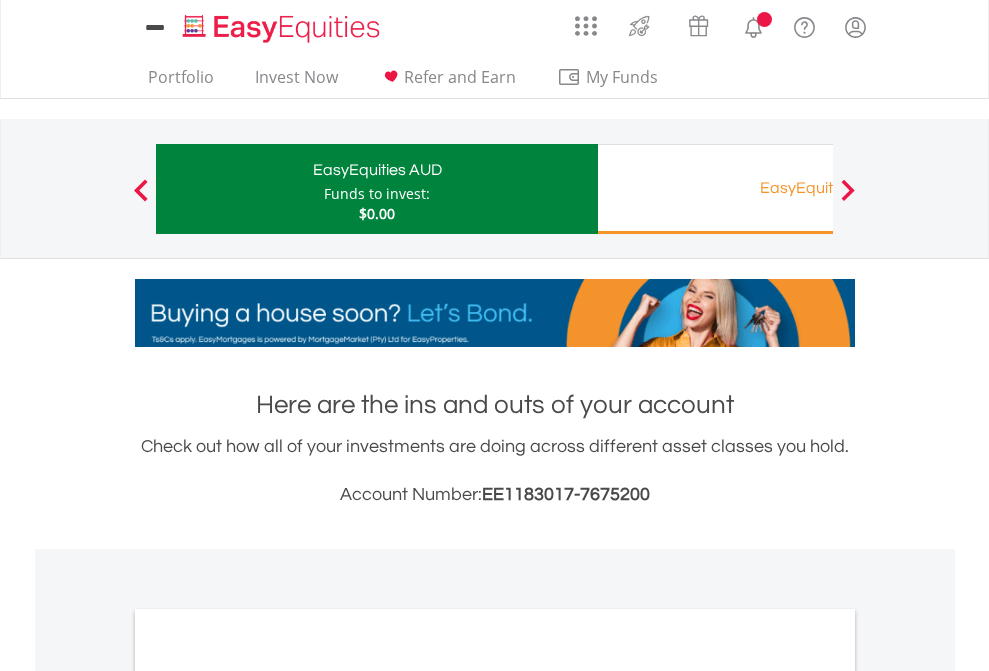 scroll, scrollTop: 0, scrollLeft: 0, axis: both 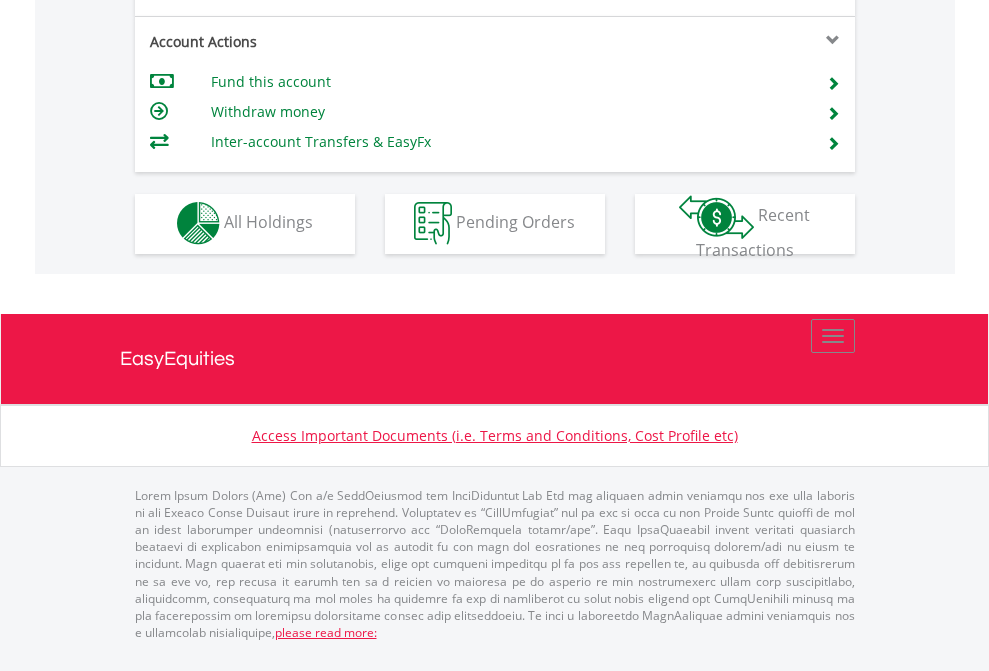 click on "Investment types" at bounding box center [706, -353] 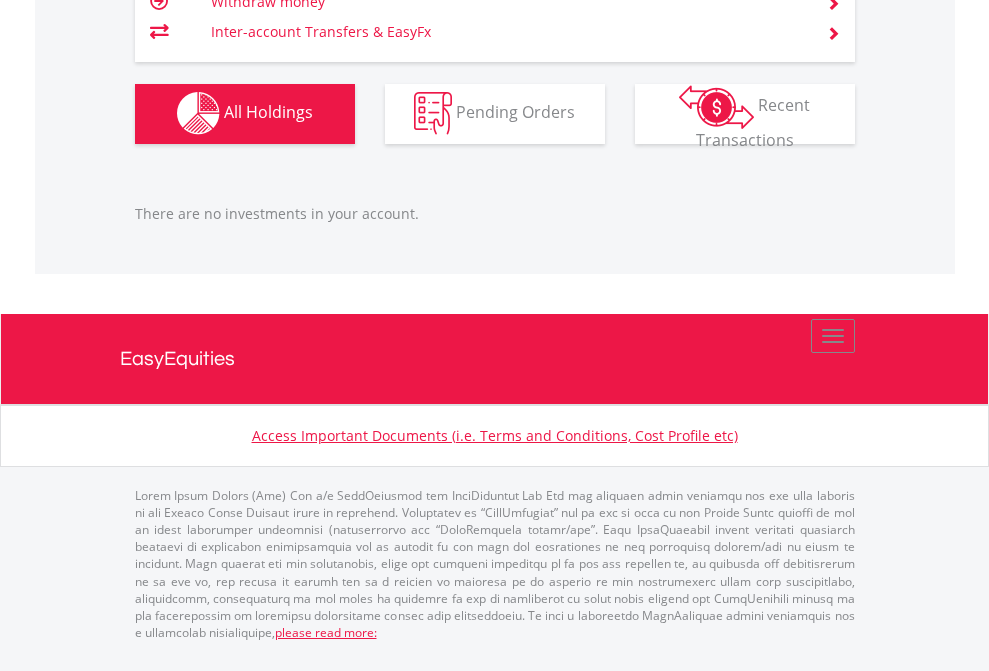 scroll, scrollTop: 1980, scrollLeft: 0, axis: vertical 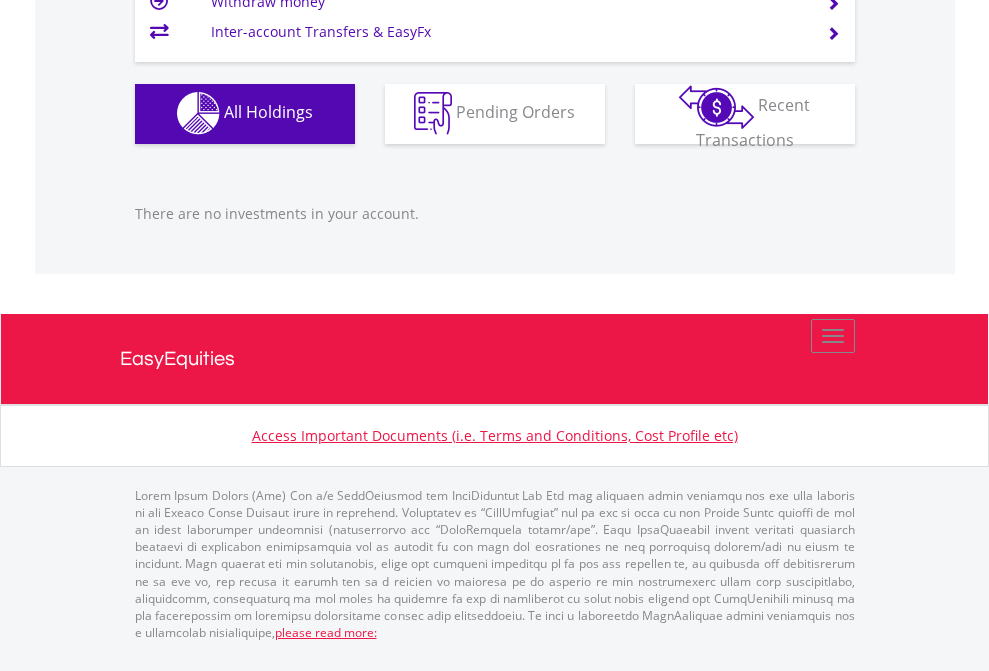click on "EasyEquities USD" at bounding box center (818, -1142) 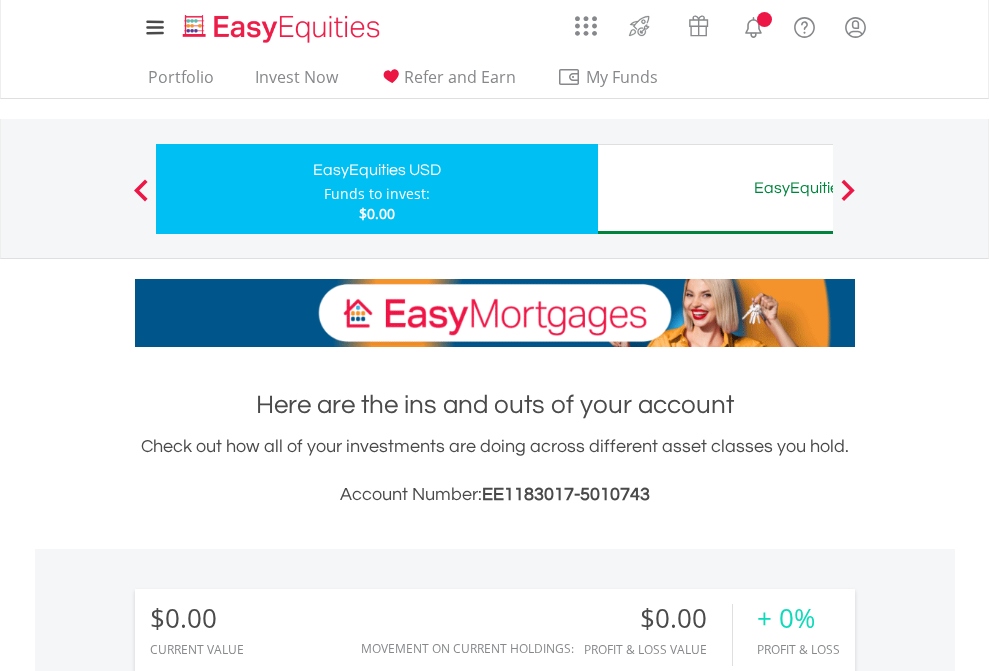 scroll, scrollTop: 1486, scrollLeft: 0, axis: vertical 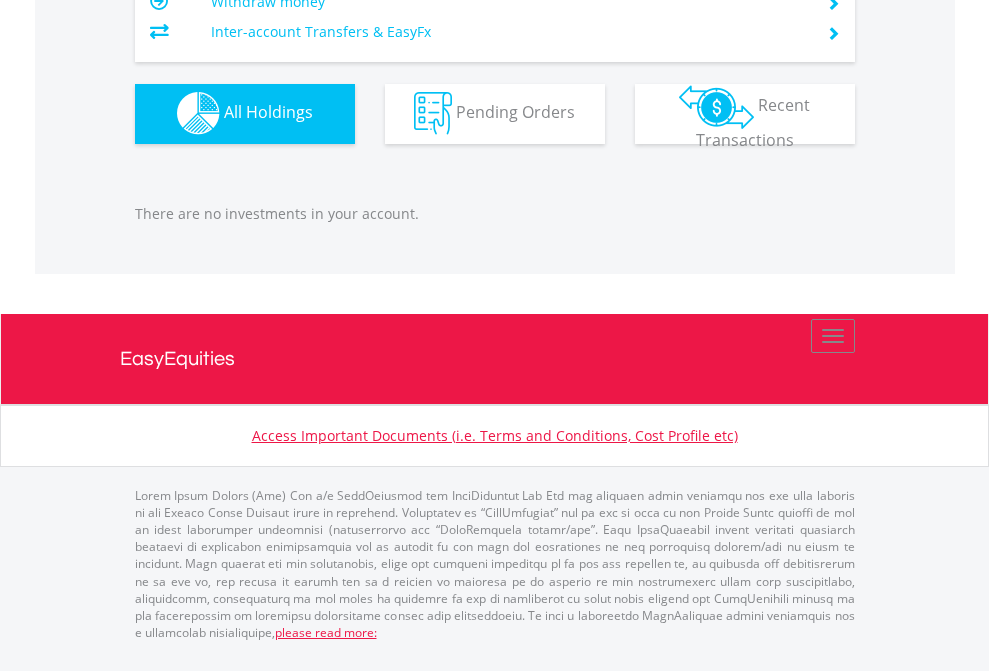 click on "EasyEquities AUD" at bounding box center (818, -1142) 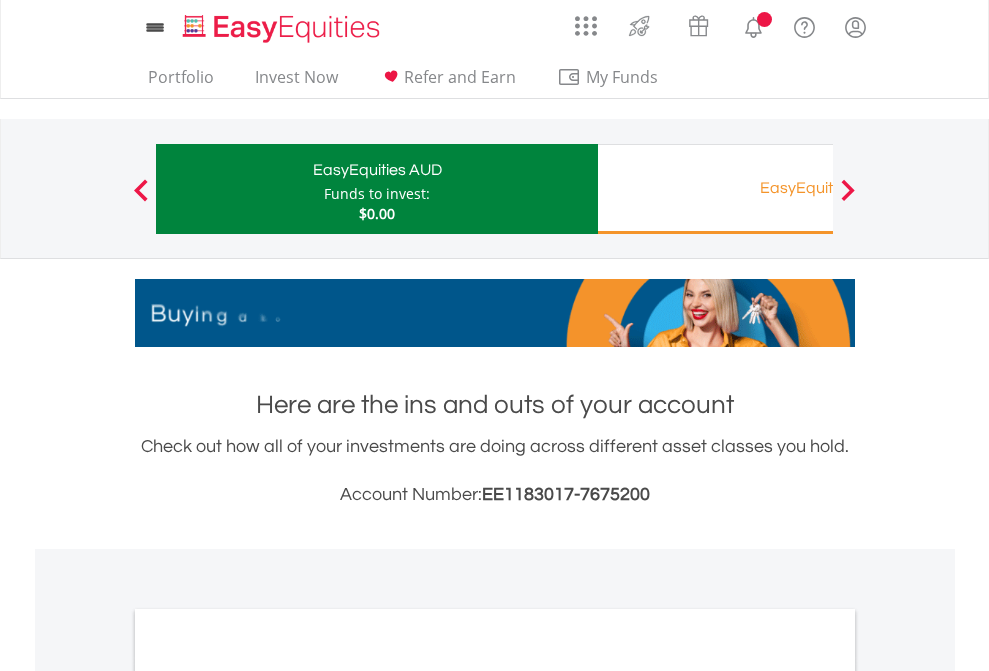 scroll, scrollTop: 1202, scrollLeft: 0, axis: vertical 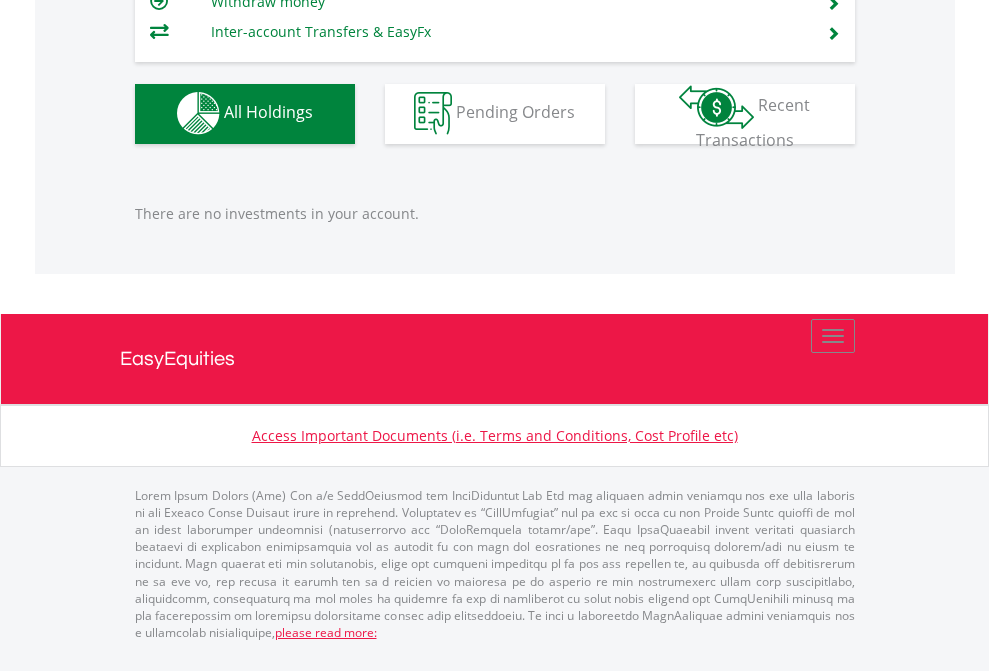 click on "Funds to invest:" at bounding box center [377, -1136] 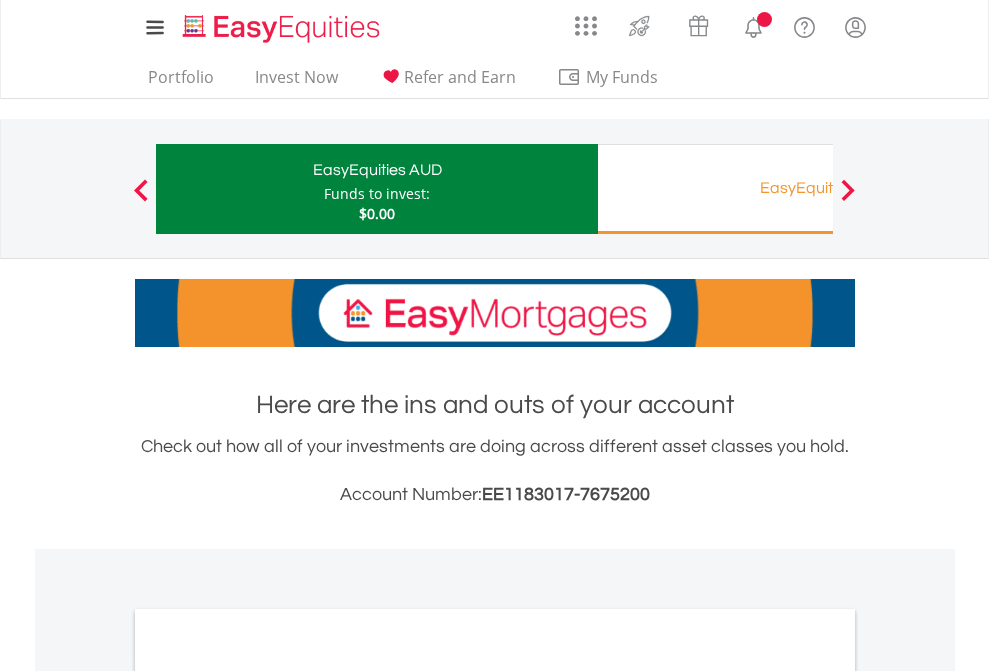 scroll, scrollTop: 0, scrollLeft: 0, axis: both 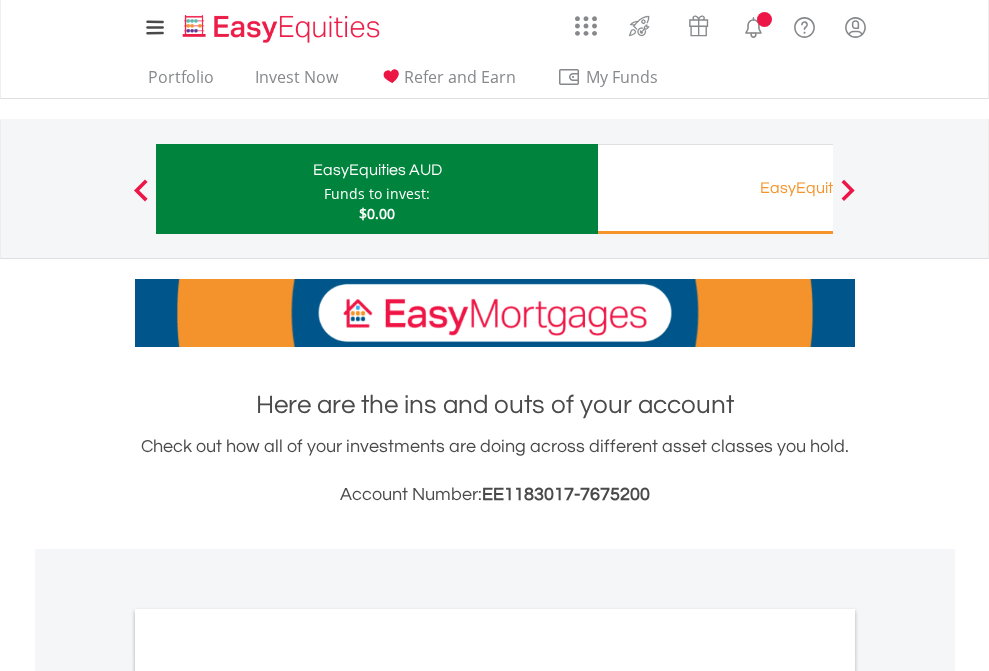 click on "All Holdings" at bounding box center (268, 1096) 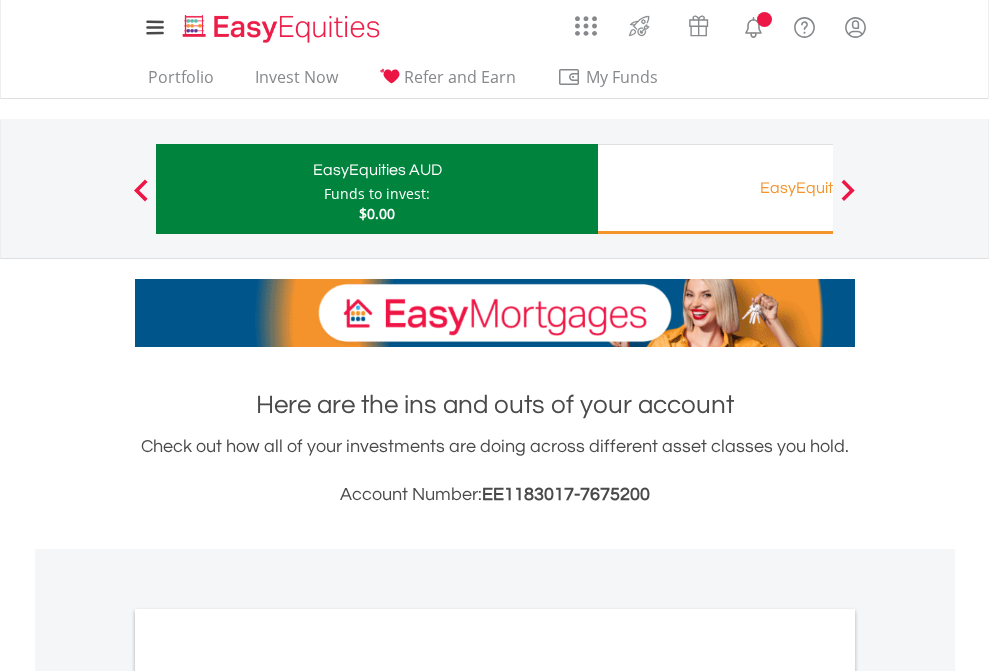 scroll, scrollTop: 1202, scrollLeft: 0, axis: vertical 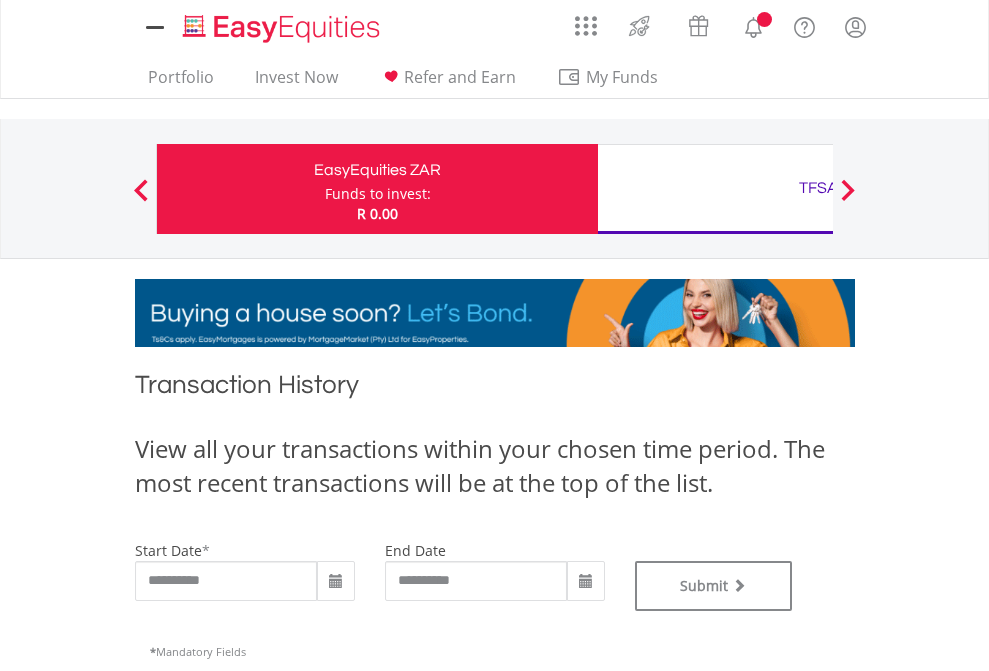 type on "**********" 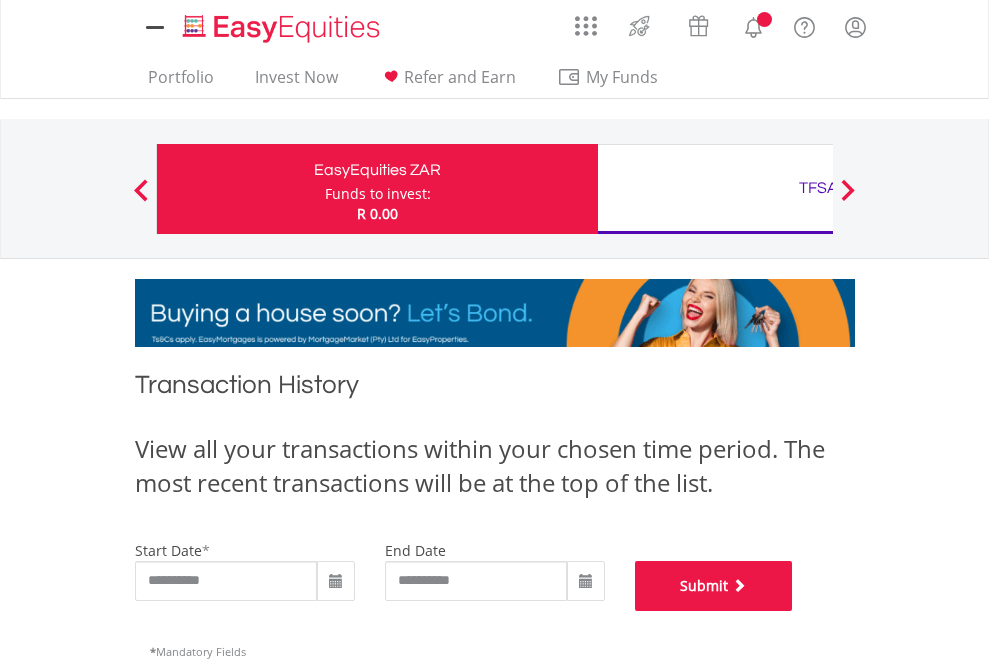 click on "Submit" at bounding box center (714, 586) 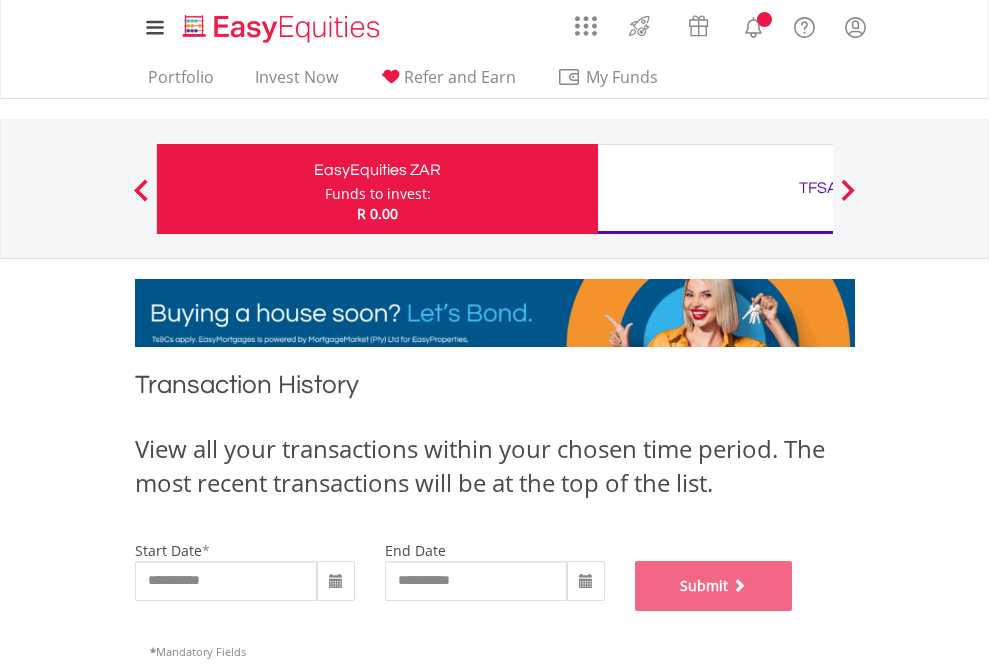 scroll, scrollTop: 811, scrollLeft: 0, axis: vertical 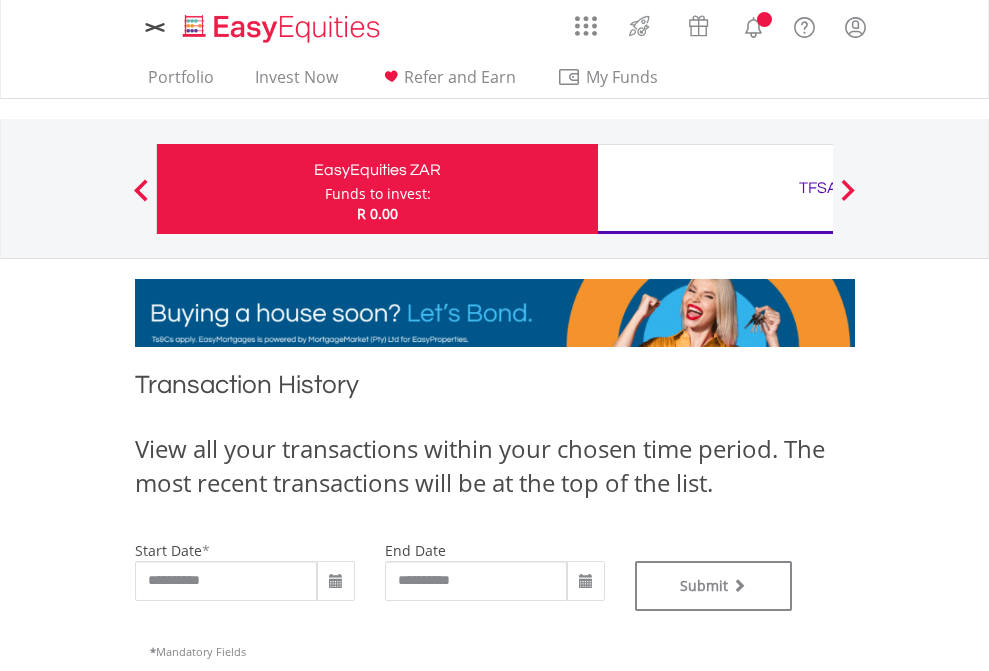 click on "TFSA" at bounding box center [818, 188] 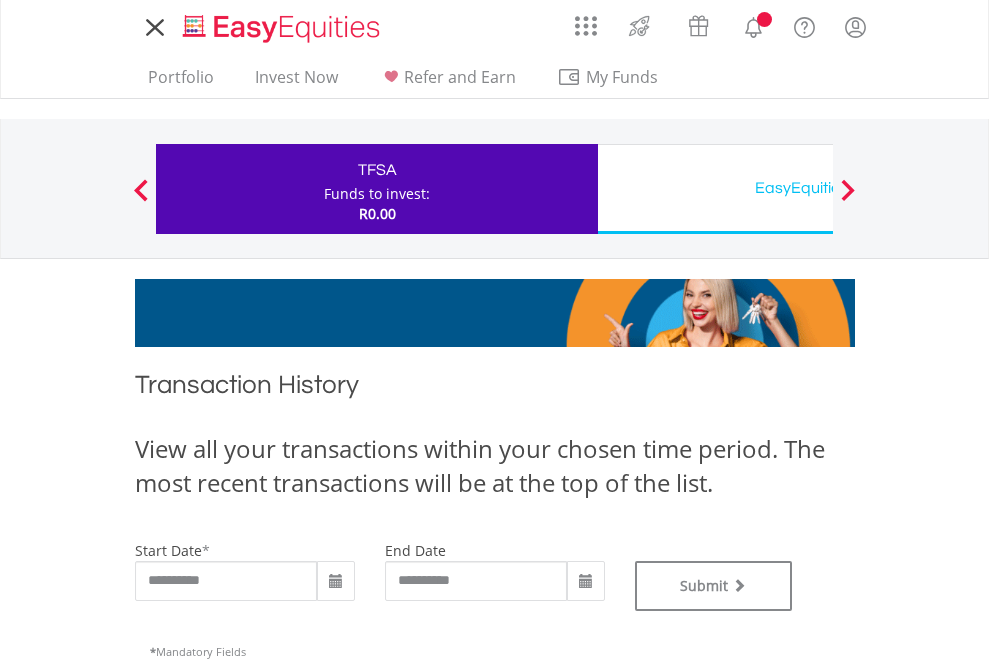 scroll, scrollTop: 0, scrollLeft: 0, axis: both 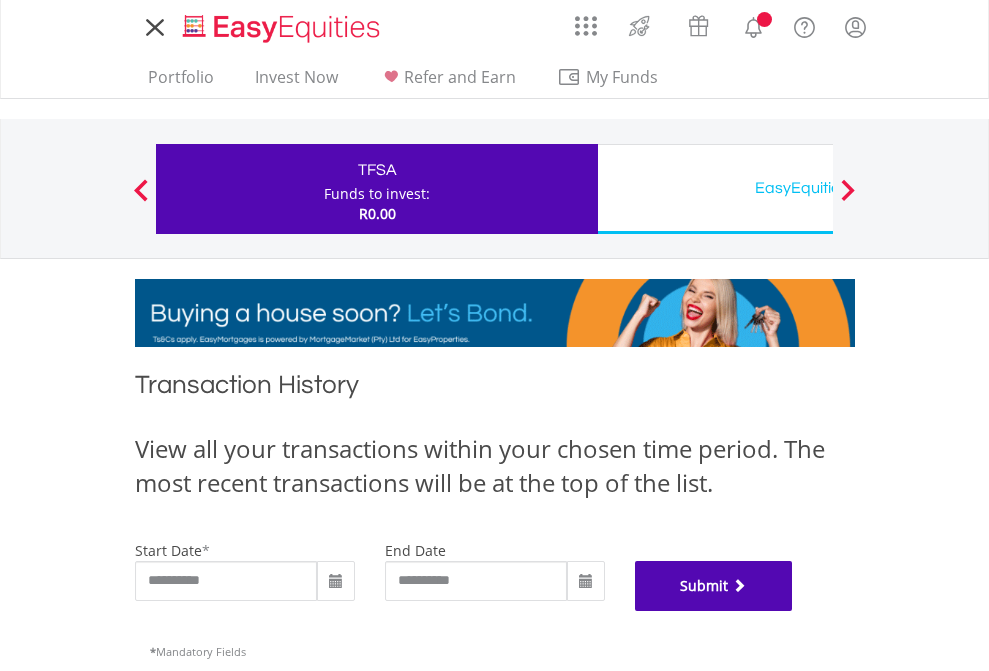 click on "Submit" at bounding box center [714, 586] 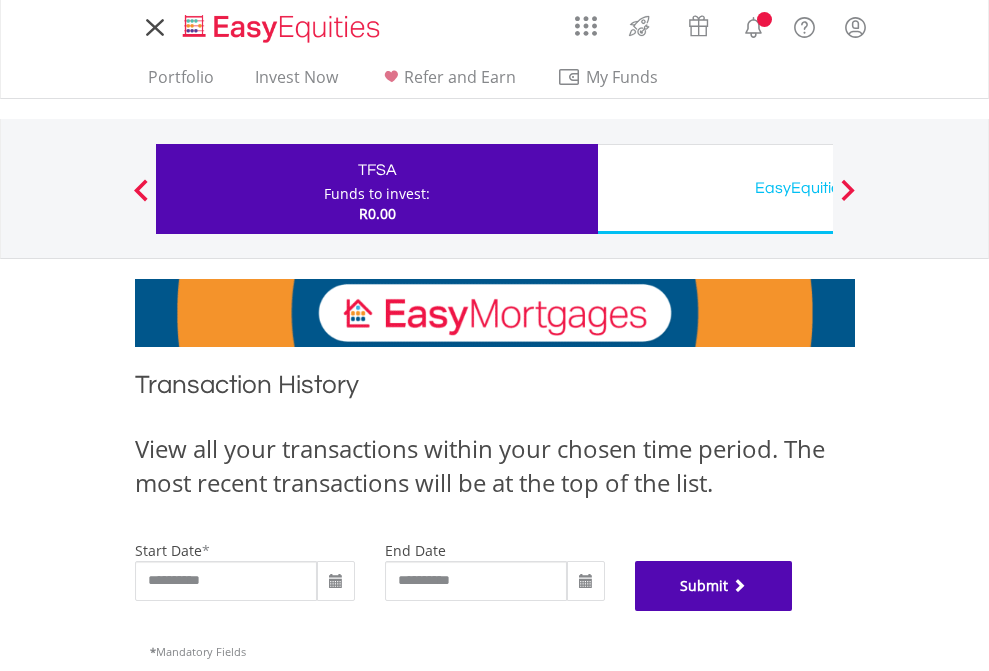 scroll, scrollTop: 811, scrollLeft: 0, axis: vertical 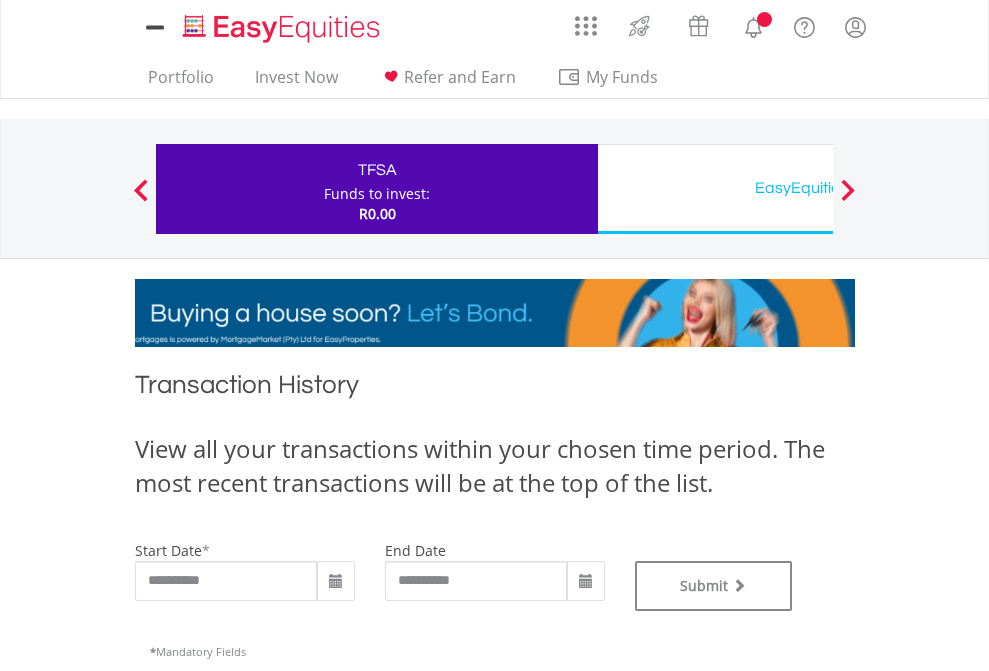 click on "EasyEquities USD" at bounding box center (818, 188) 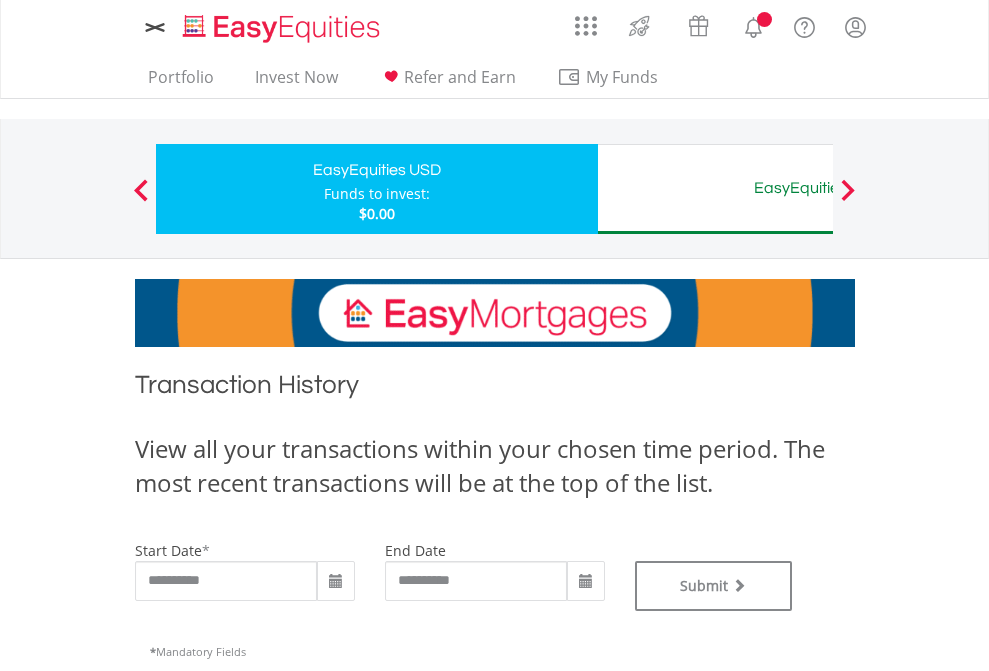 scroll, scrollTop: 0, scrollLeft: 0, axis: both 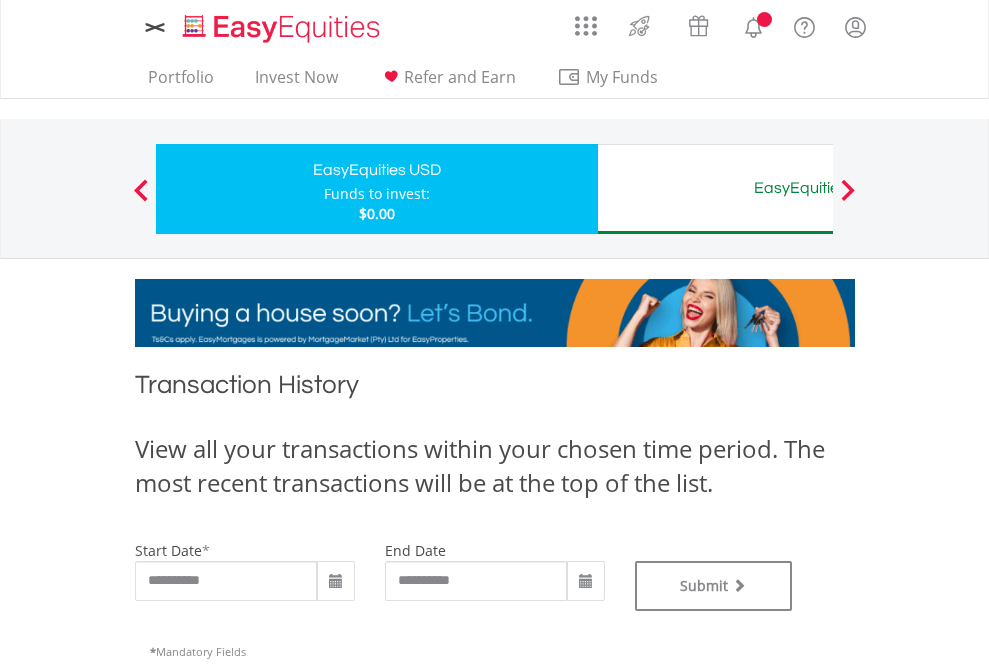type on "**********" 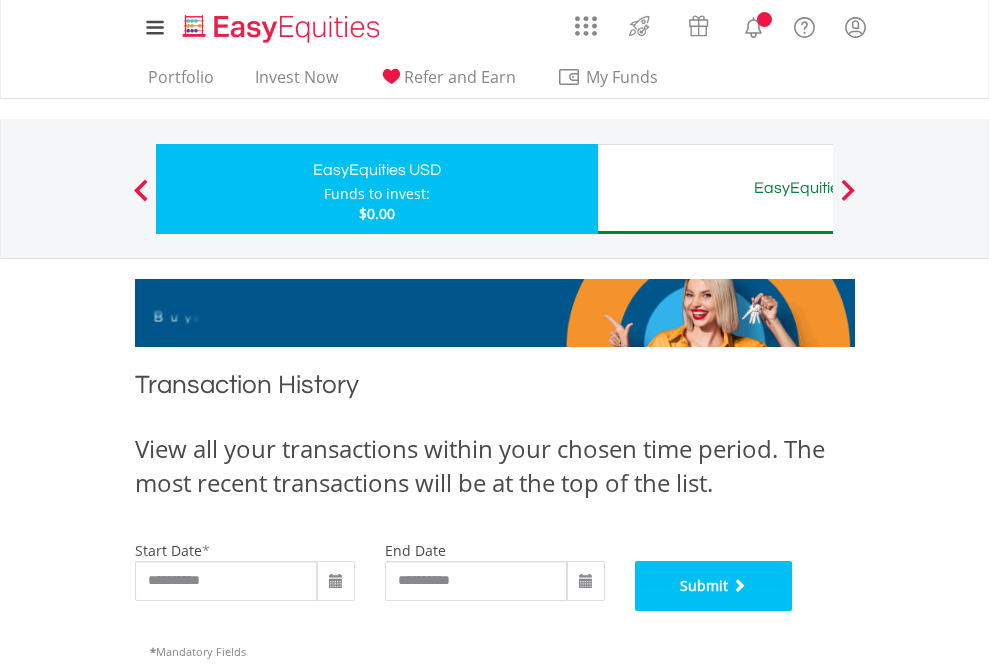 click on "Submit" at bounding box center [714, 586] 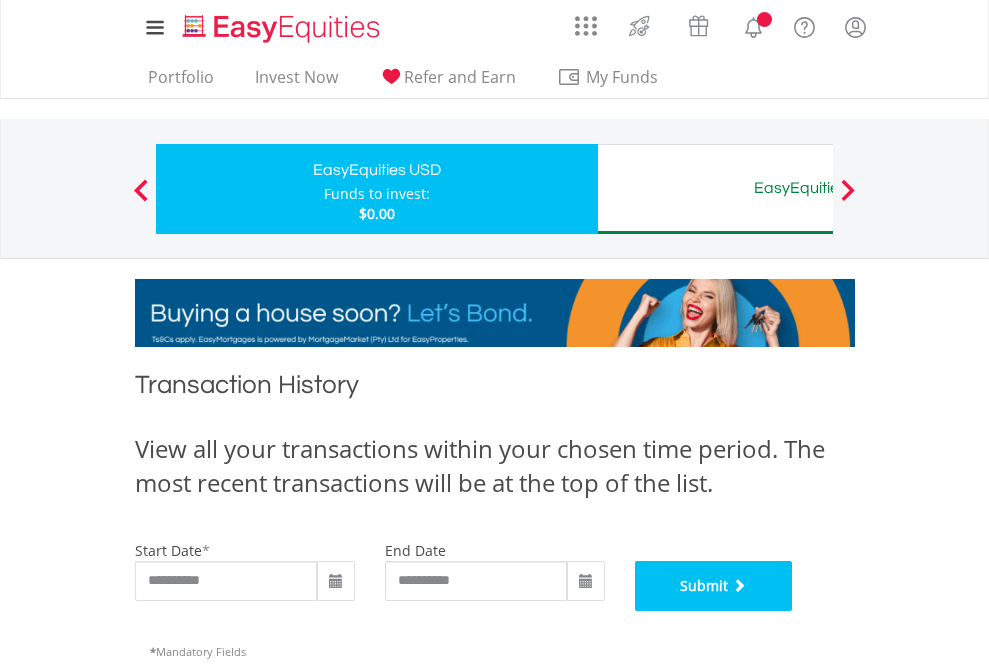 scroll, scrollTop: 811, scrollLeft: 0, axis: vertical 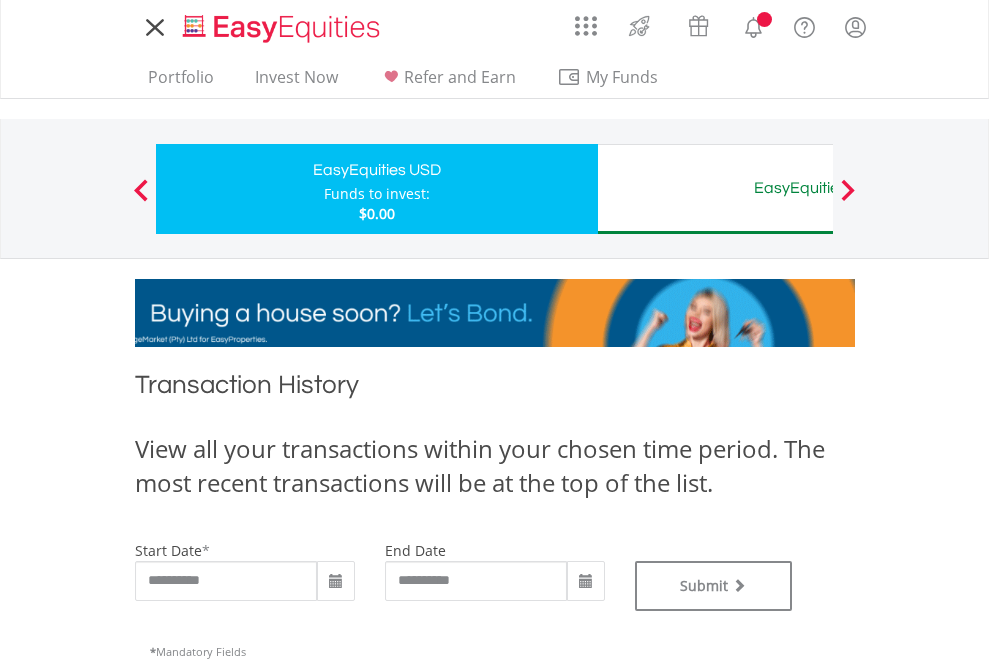 click on "EasyEquities AUD" at bounding box center (818, 188) 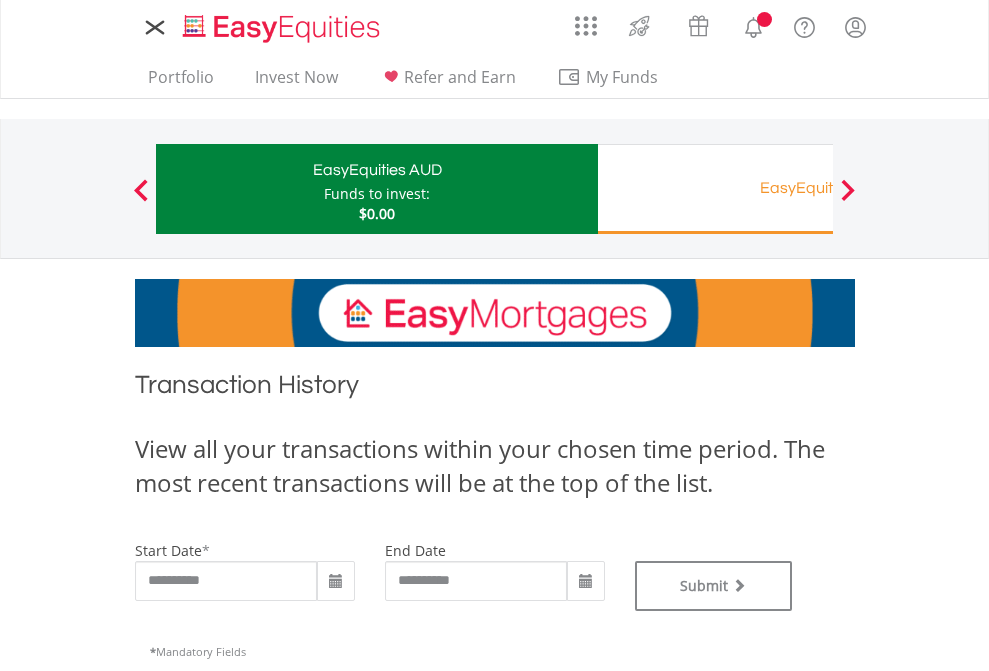 scroll, scrollTop: 0, scrollLeft: 0, axis: both 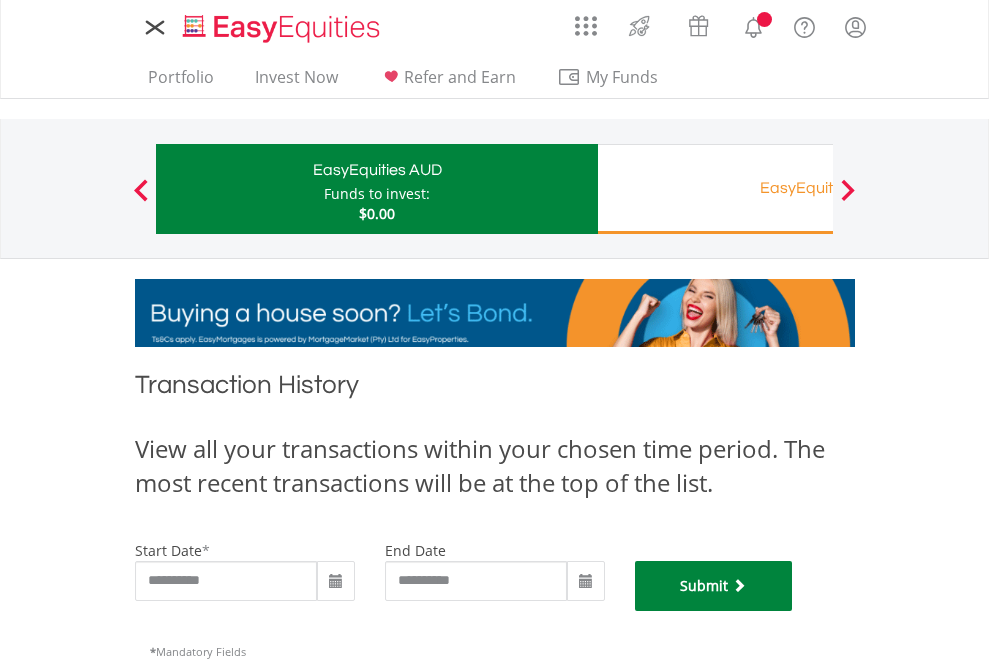 click on "Submit" at bounding box center (714, 586) 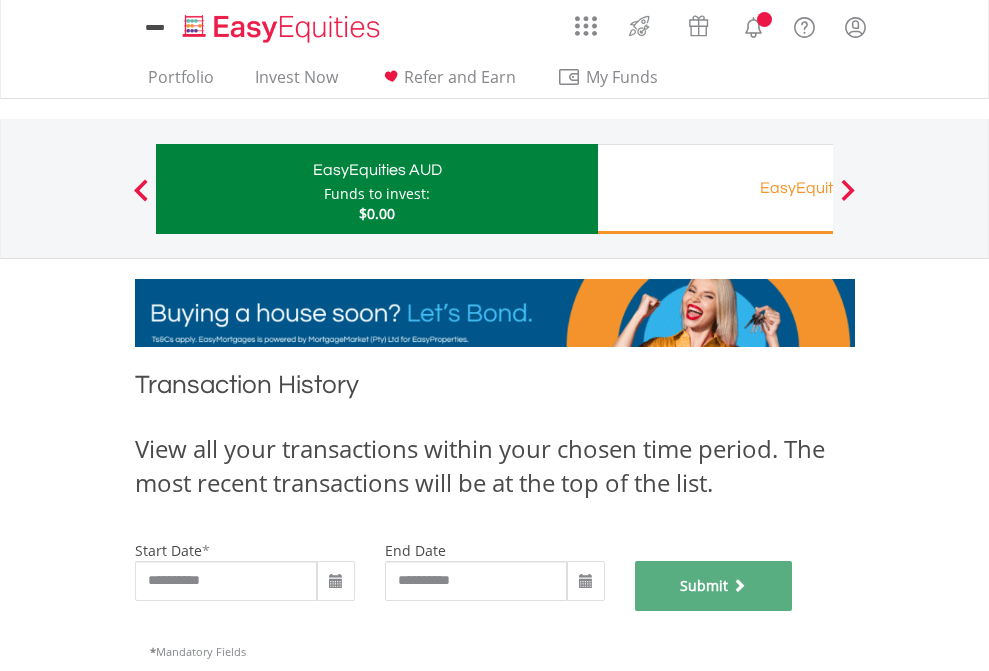 scroll, scrollTop: 811, scrollLeft: 0, axis: vertical 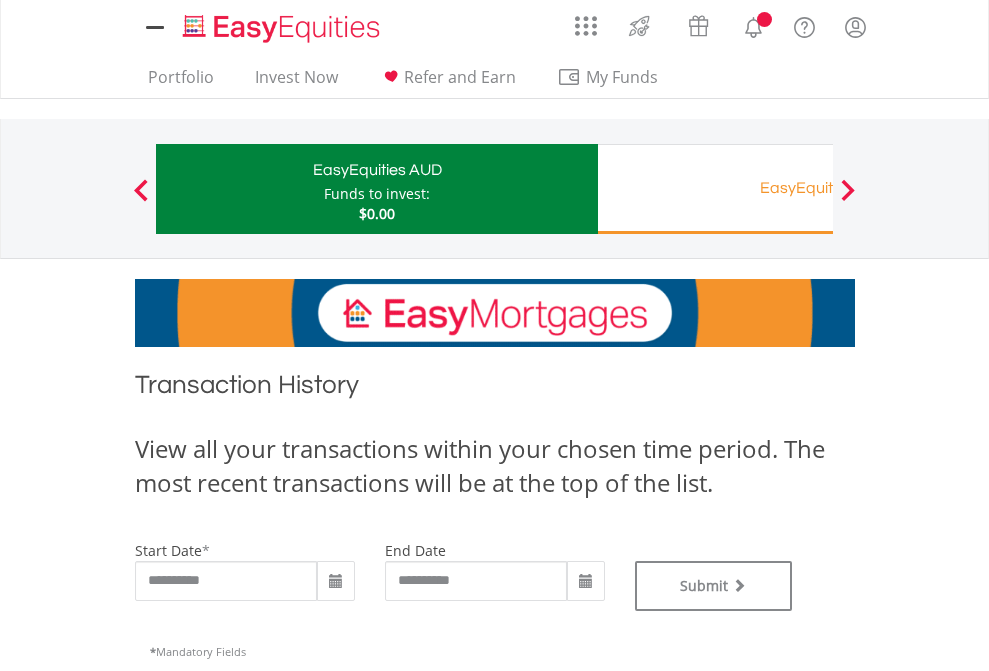 click on "Funds to invest:" at bounding box center [377, 194] 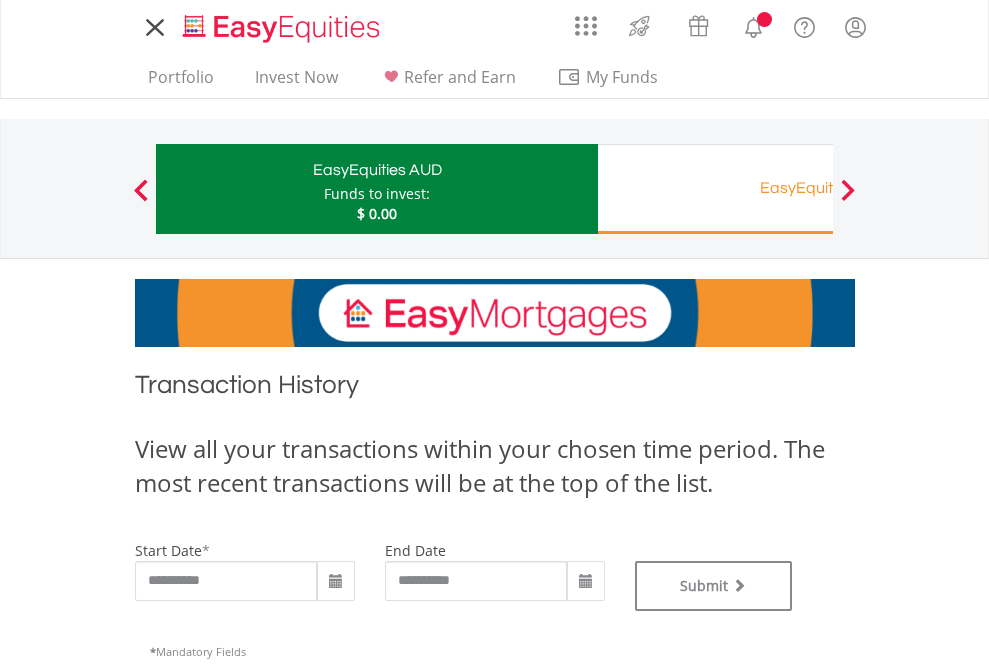 scroll, scrollTop: 0, scrollLeft: 0, axis: both 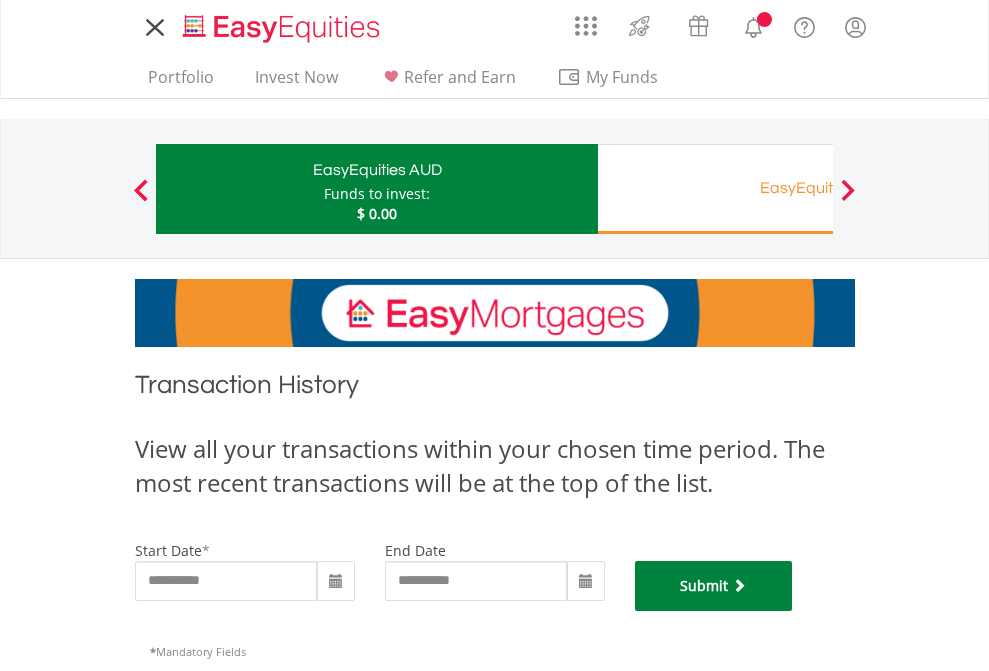 click on "Submit" at bounding box center [714, 586] 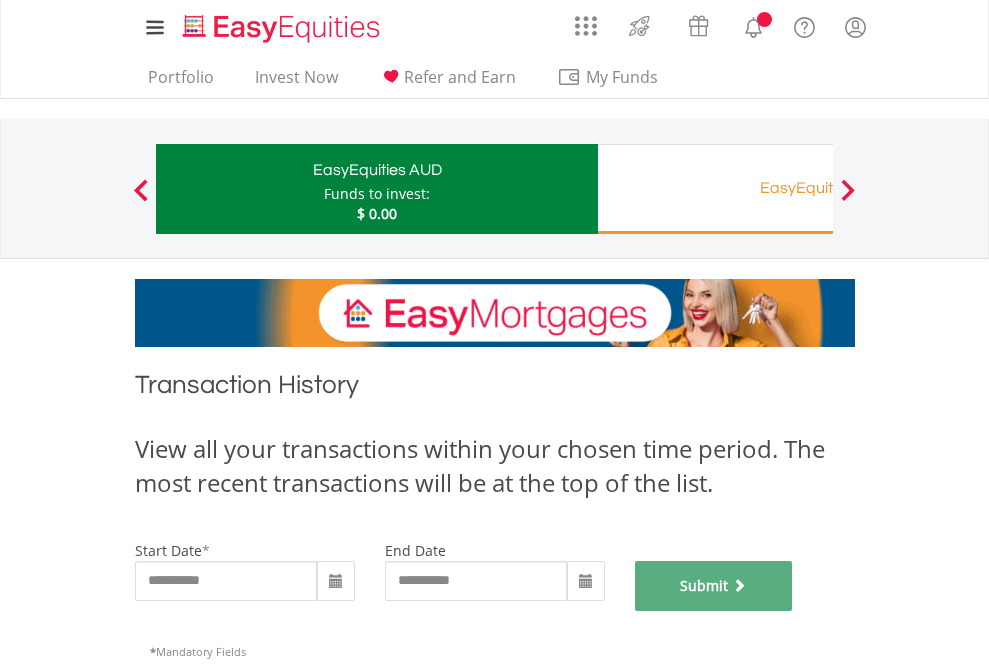 scroll, scrollTop: 811, scrollLeft: 0, axis: vertical 